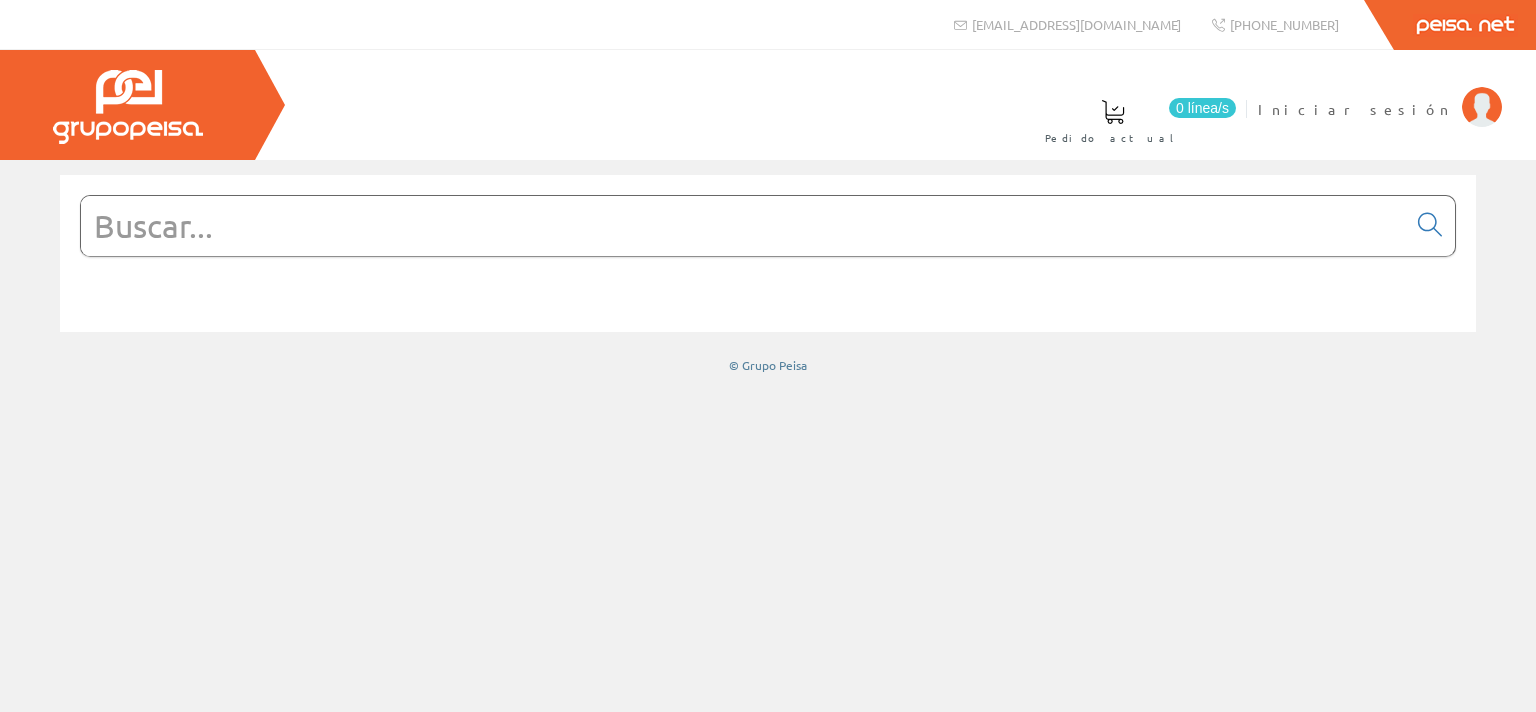 scroll, scrollTop: 0, scrollLeft: 0, axis: both 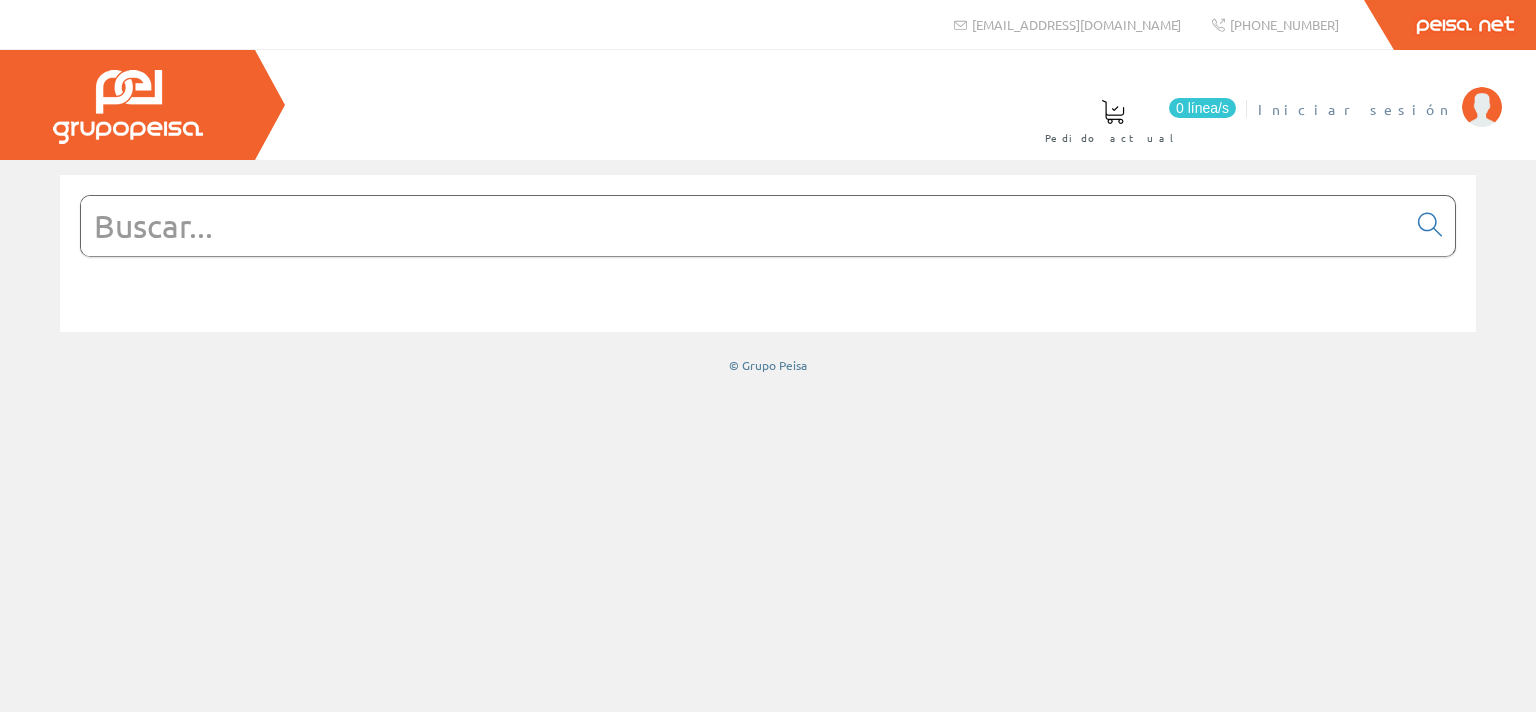 click at bounding box center [1482, 107] 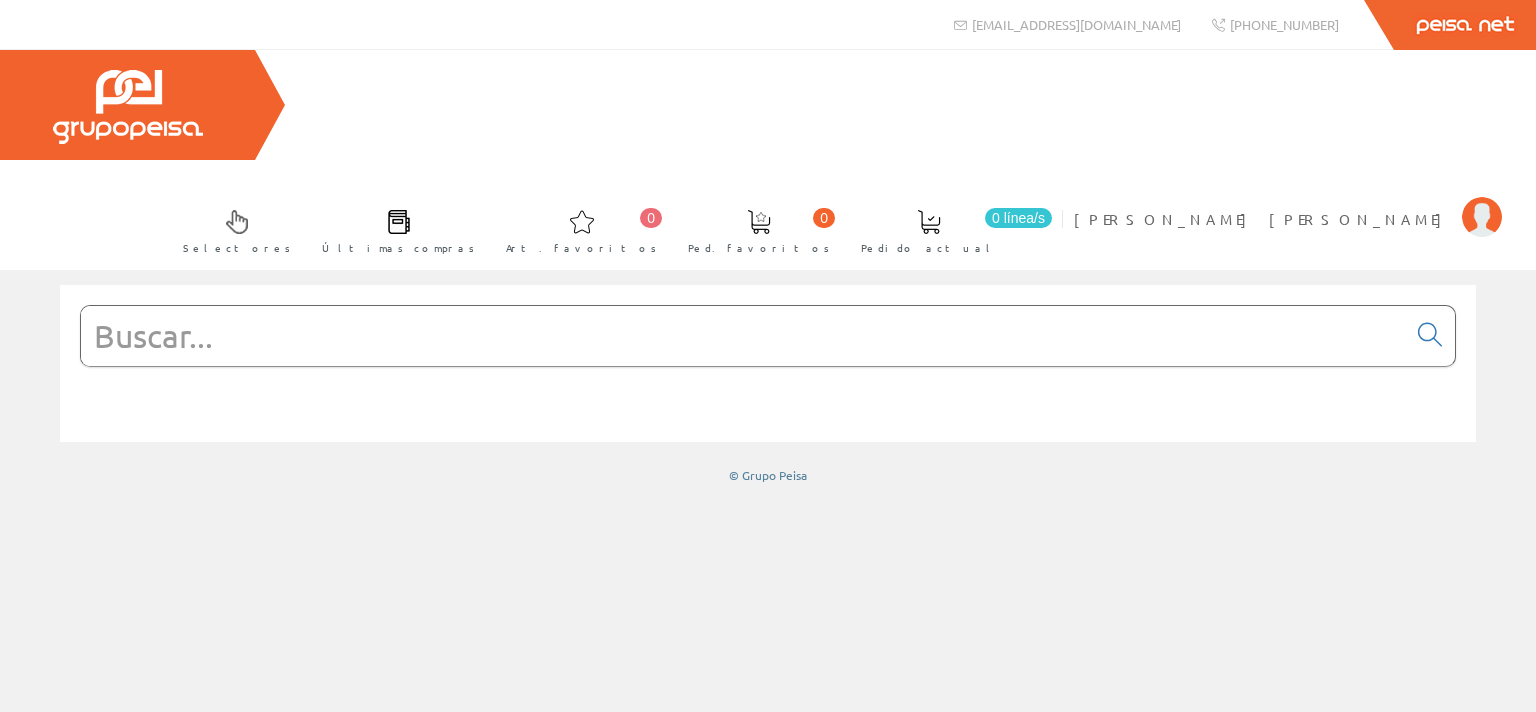 scroll, scrollTop: 0, scrollLeft: 0, axis: both 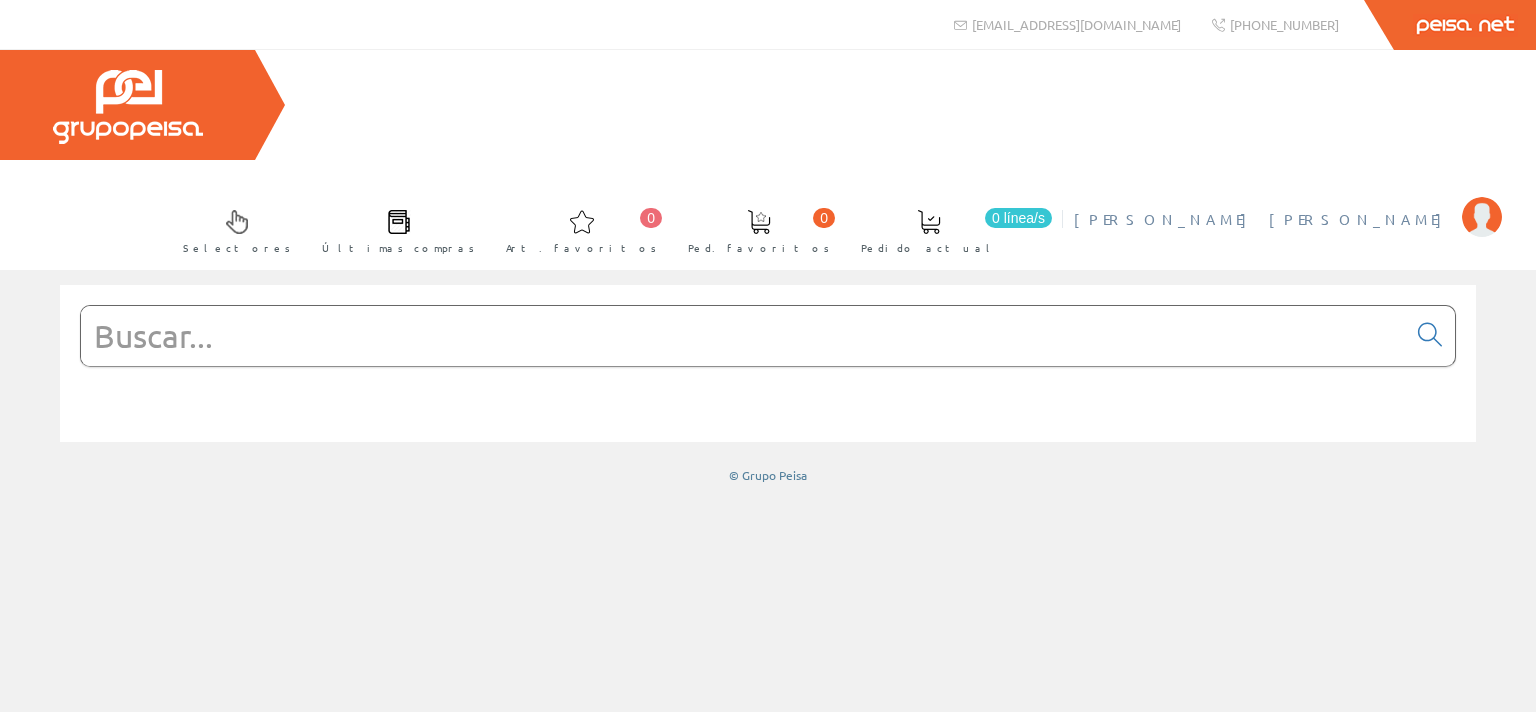 click at bounding box center (1482, 217) 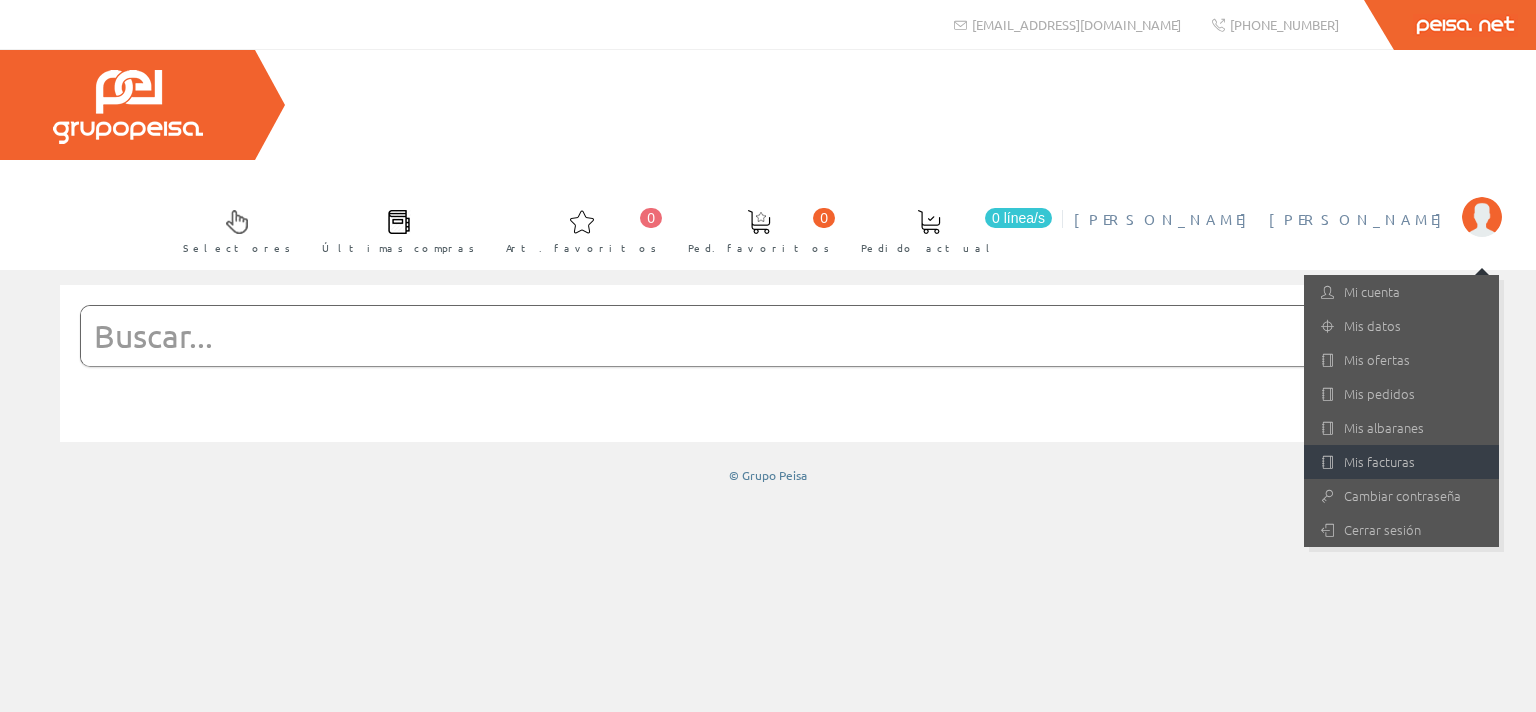 click on "Mis facturas" at bounding box center (1401, 462) 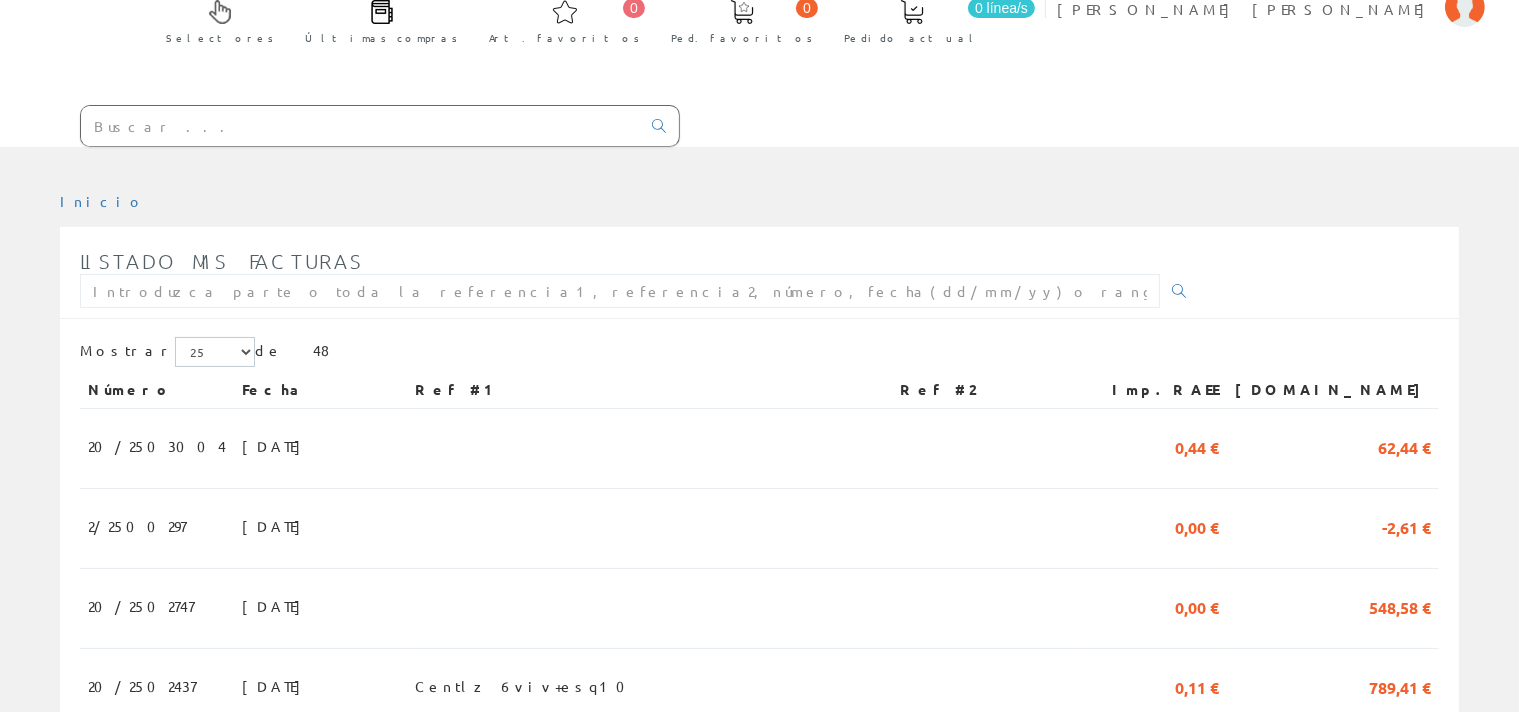scroll, scrollTop: 211, scrollLeft: 0, axis: vertical 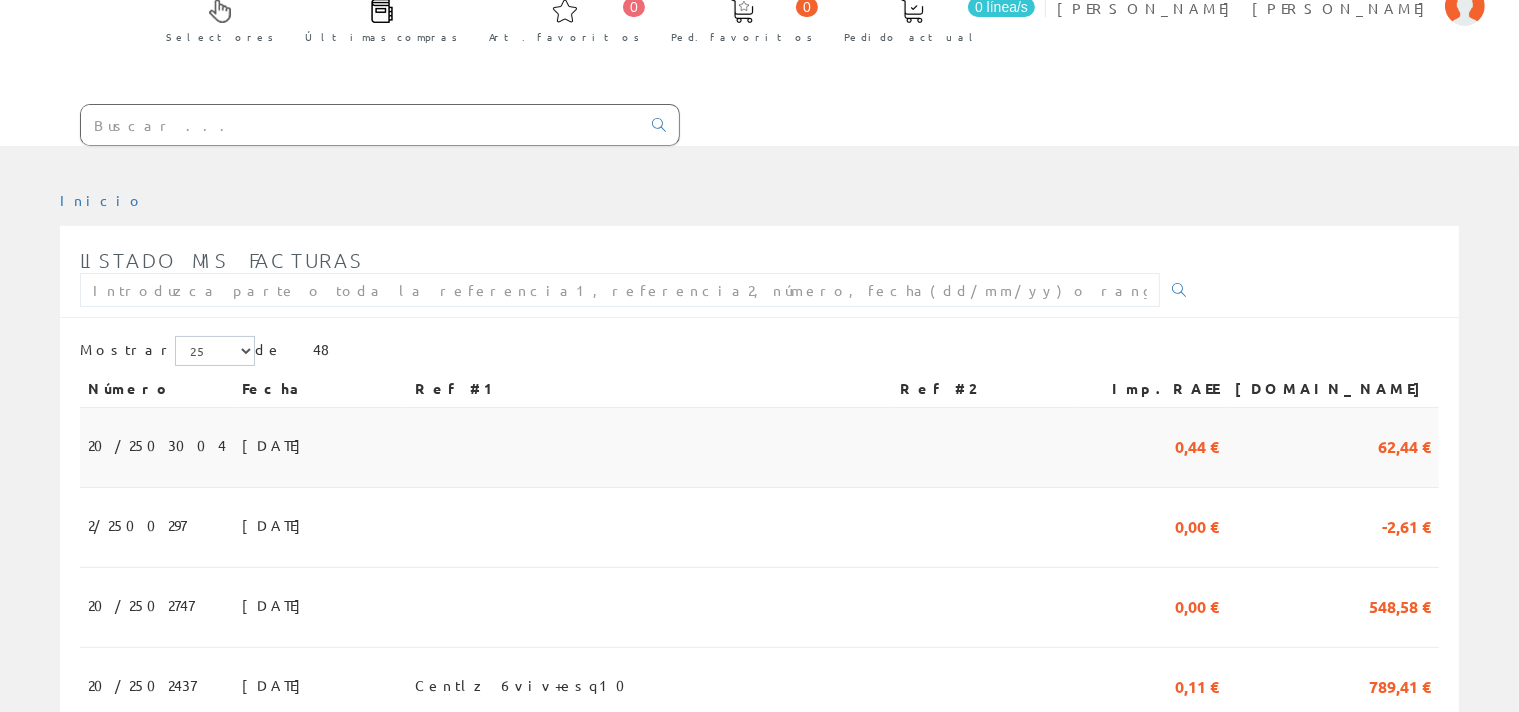 click on "30/06/2025" at bounding box center (276, 445) 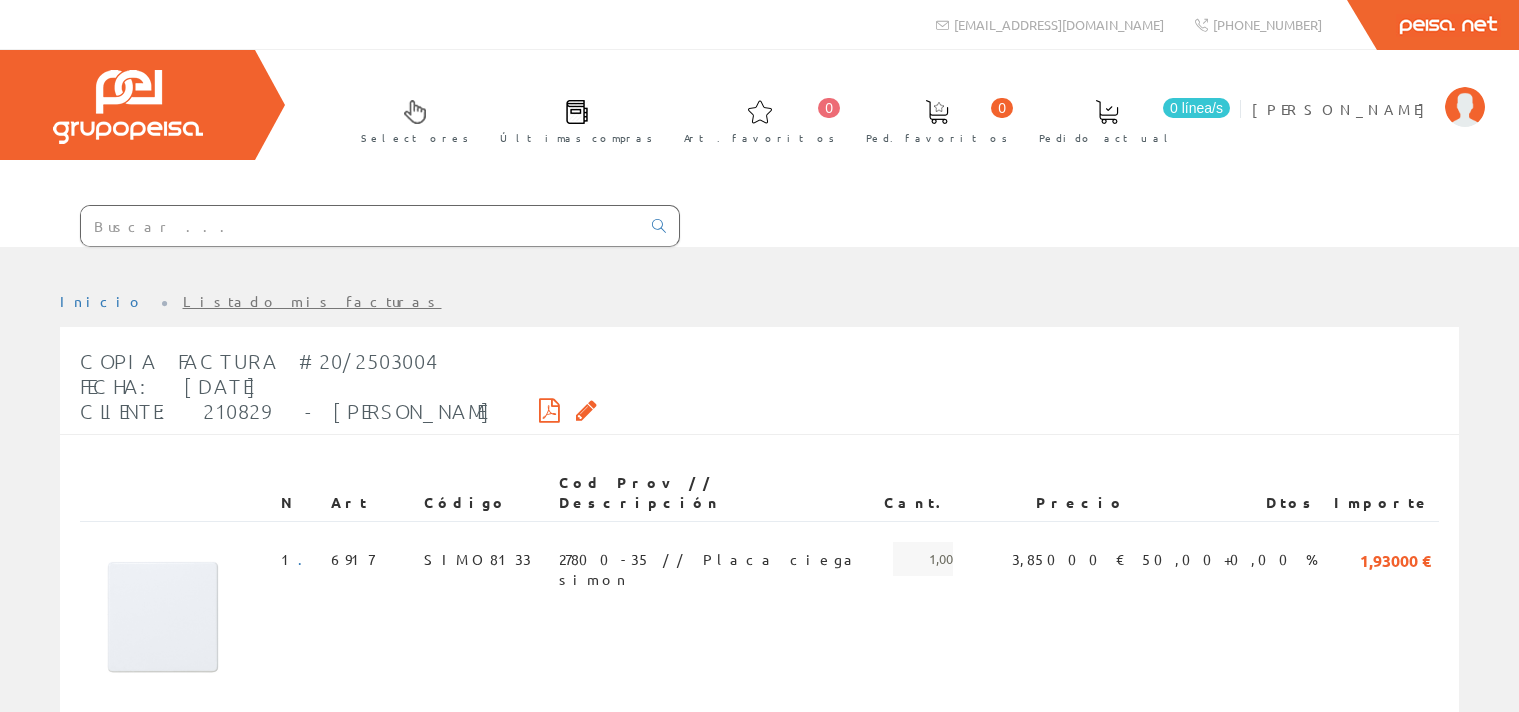 scroll, scrollTop: 0, scrollLeft: 0, axis: both 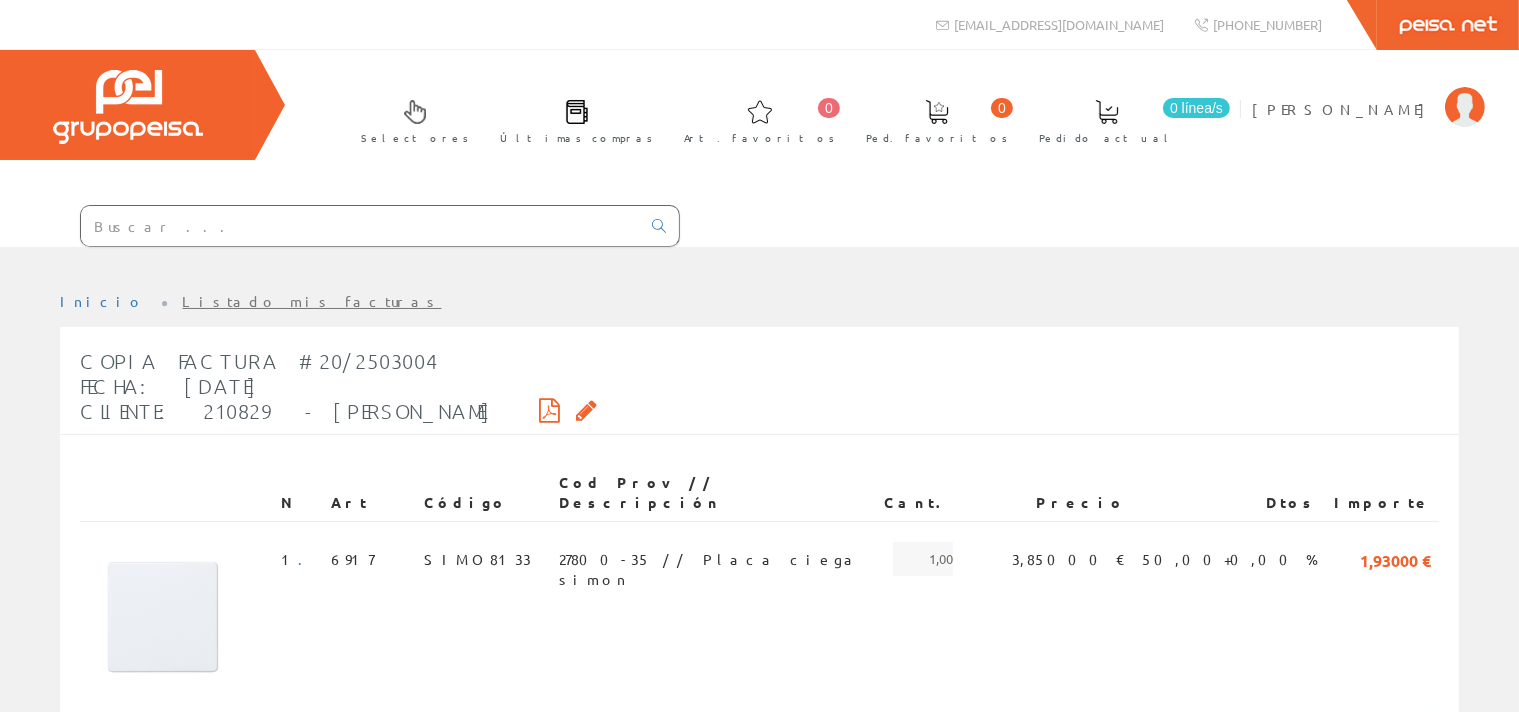 click at bounding box center [586, 410] 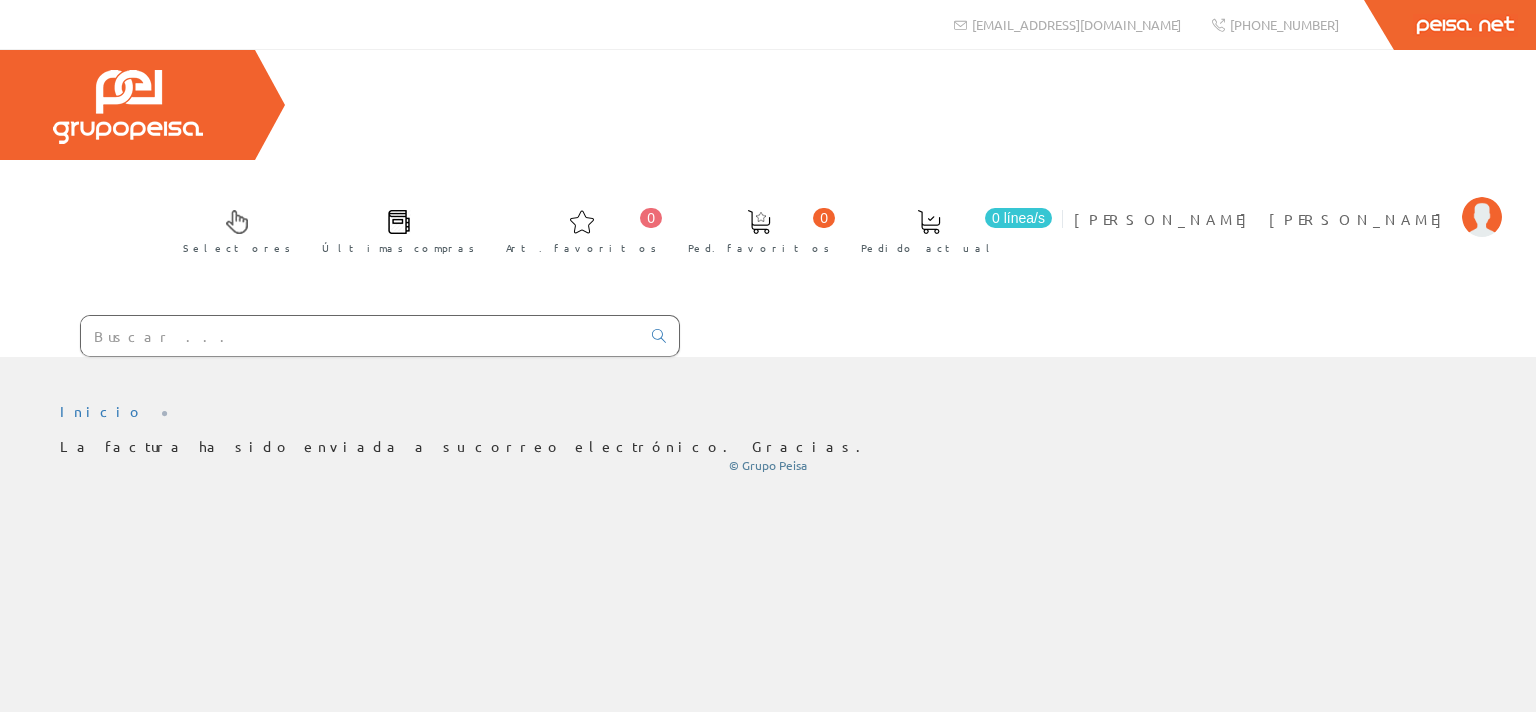scroll, scrollTop: 0, scrollLeft: 0, axis: both 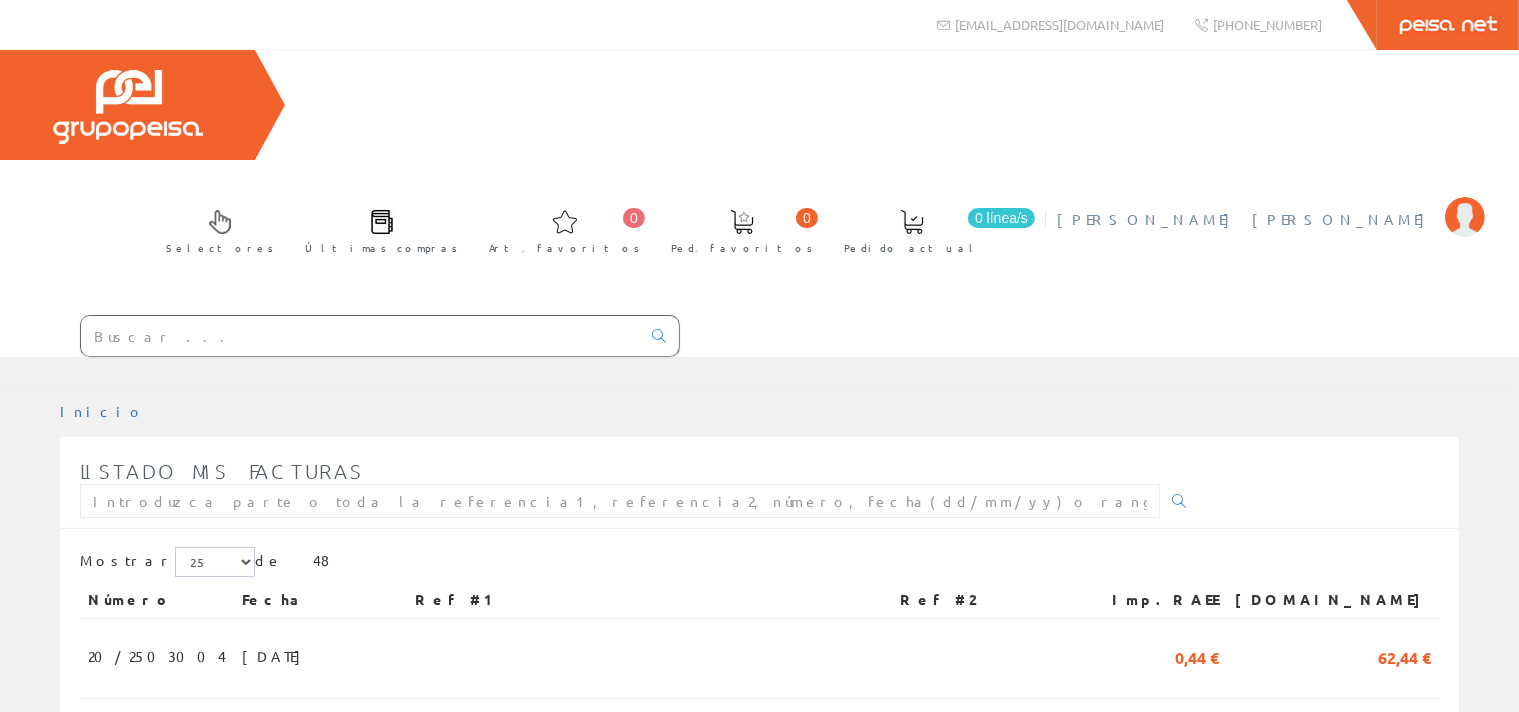 click at bounding box center (1465, 217) 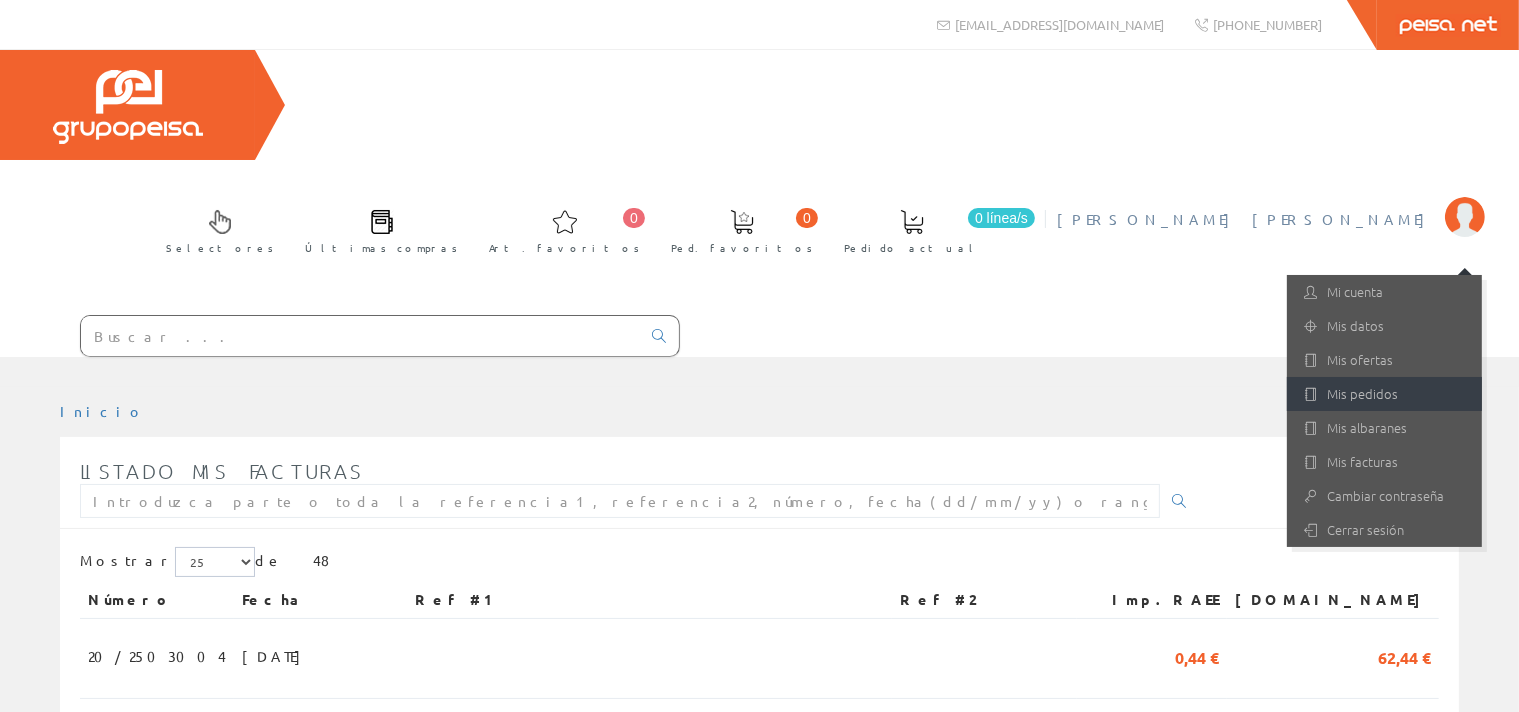 click on "Mis pedidos" at bounding box center [1384, 394] 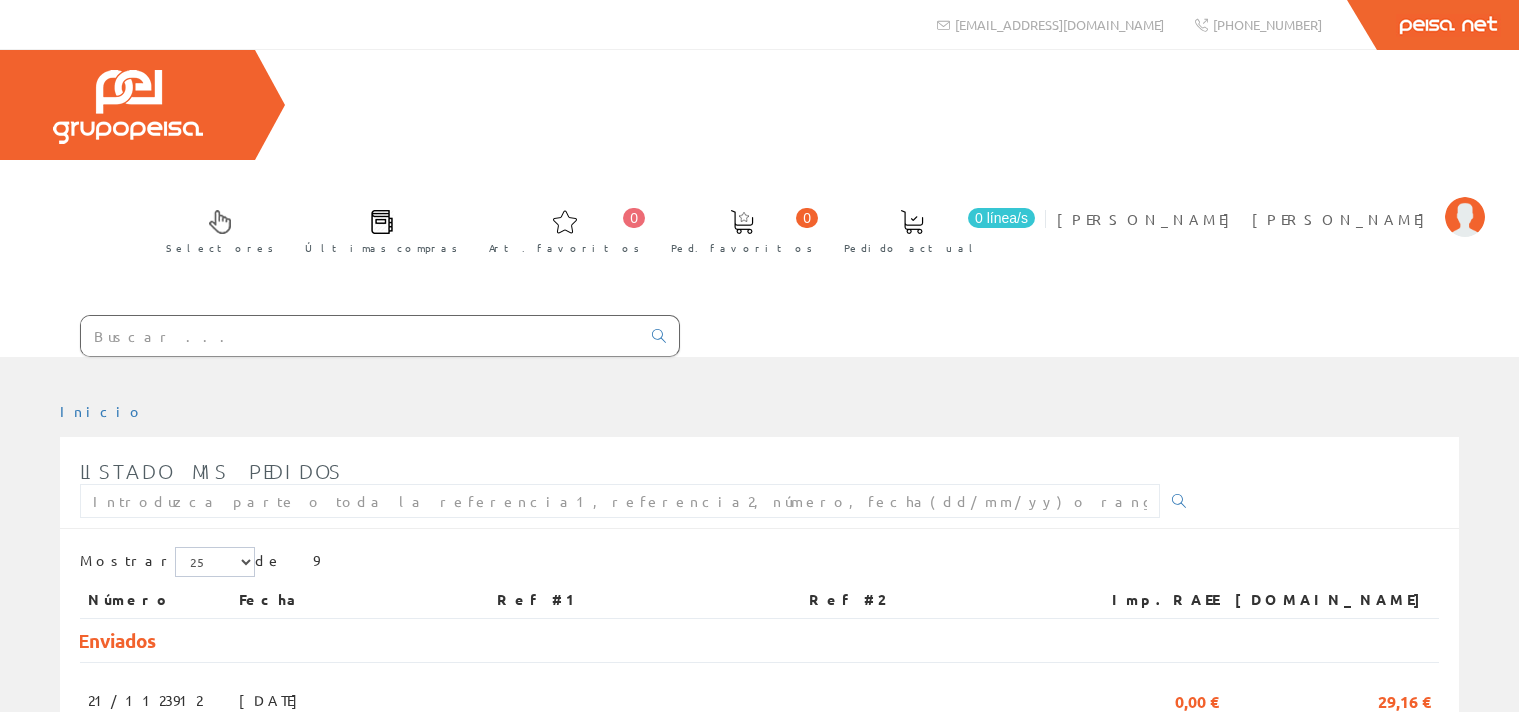 scroll, scrollTop: 0, scrollLeft: 0, axis: both 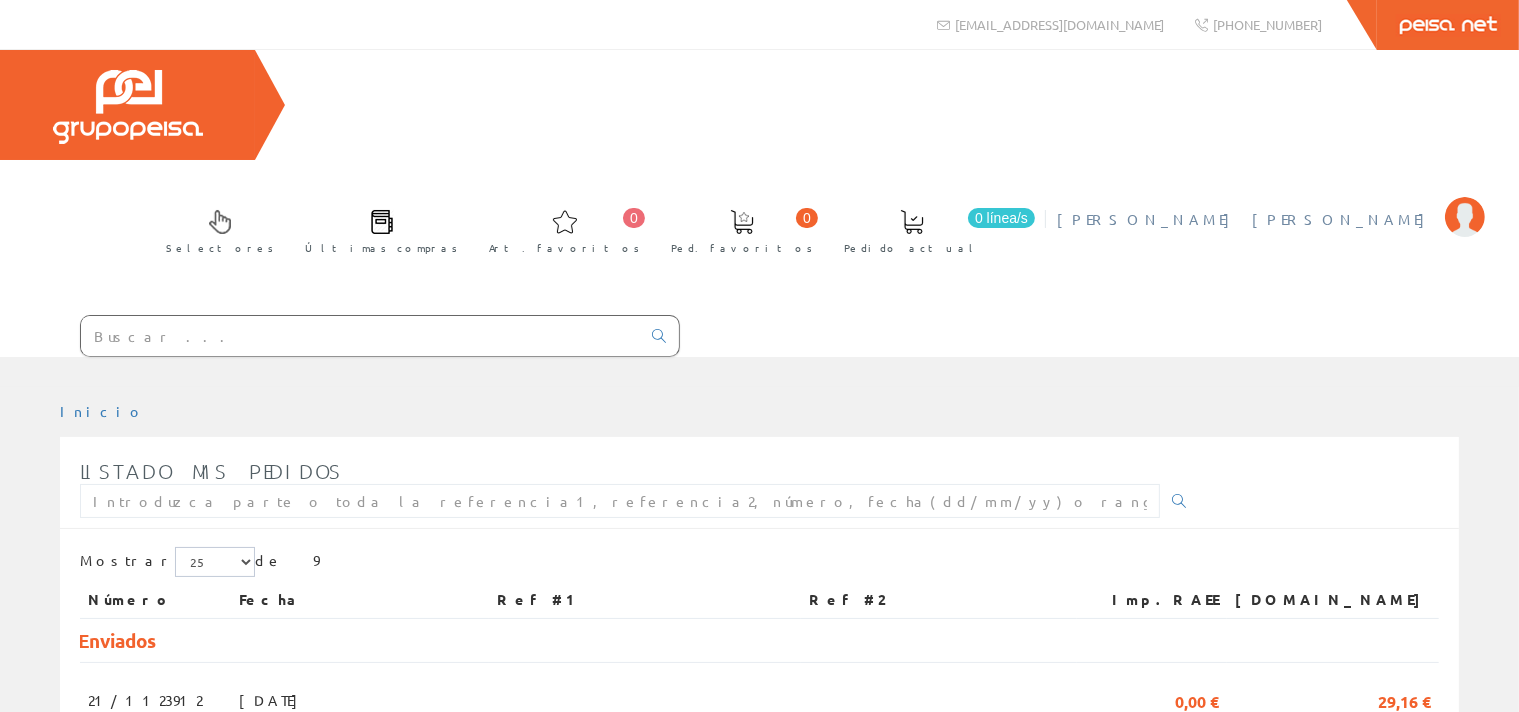 click at bounding box center (1465, 217) 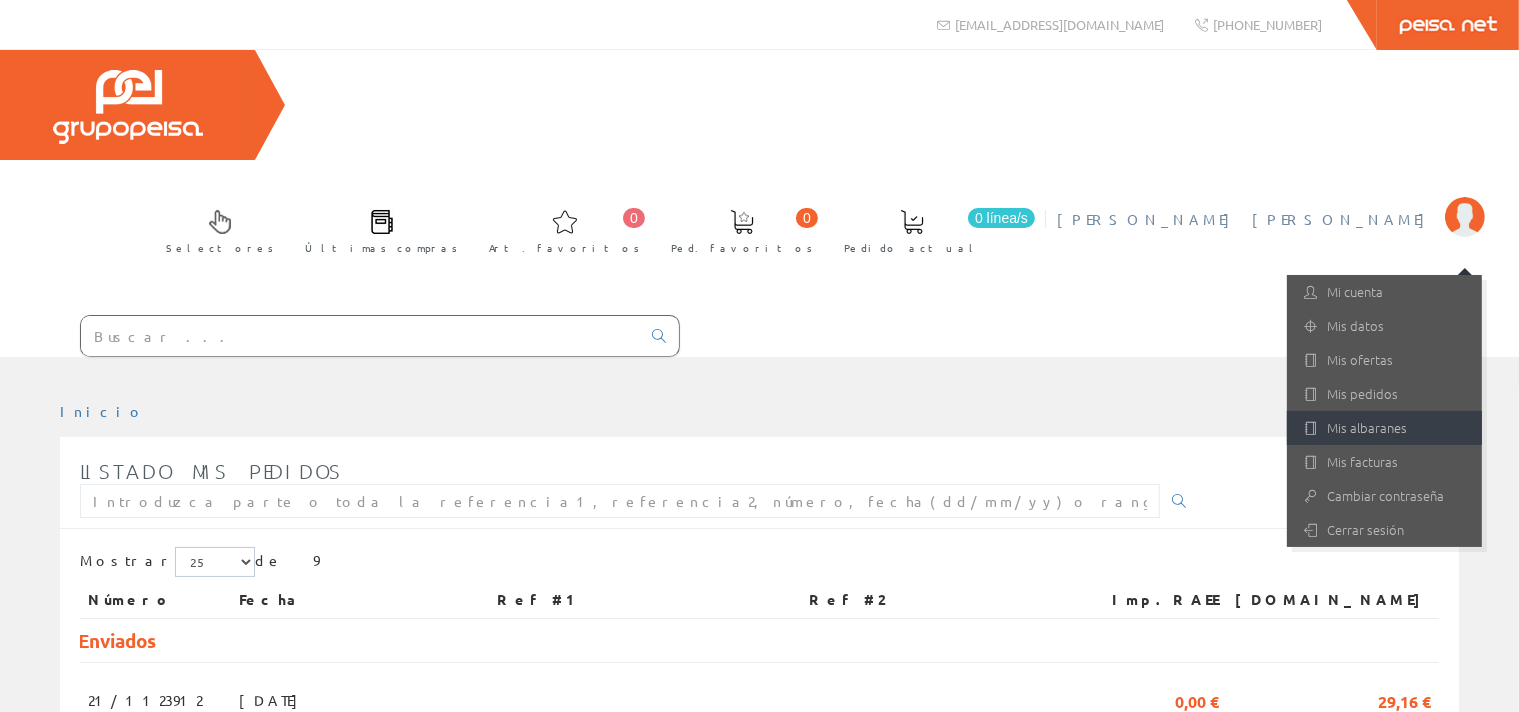 click on "Mis albaranes" at bounding box center (1384, 428) 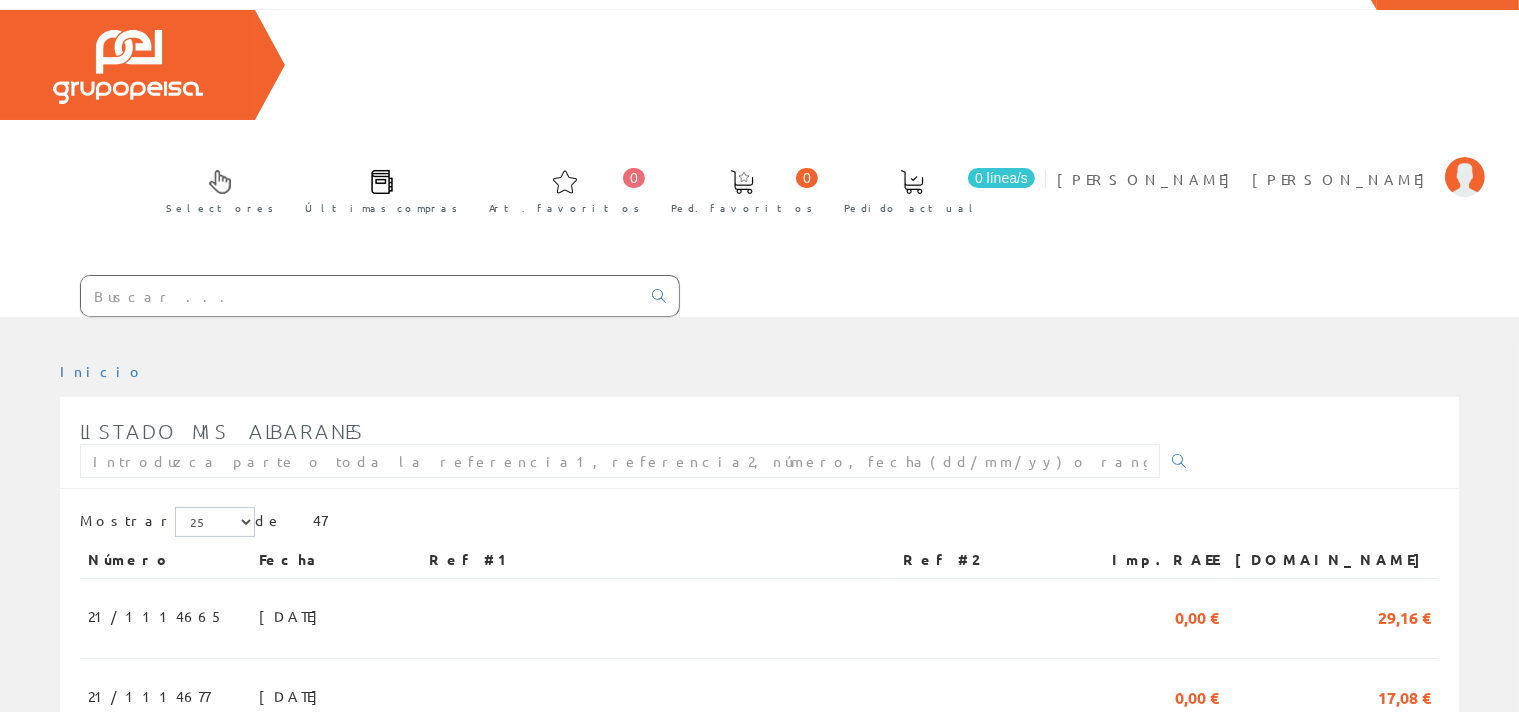 scroll, scrollTop: 0, scrollLeft: 0, axis: both 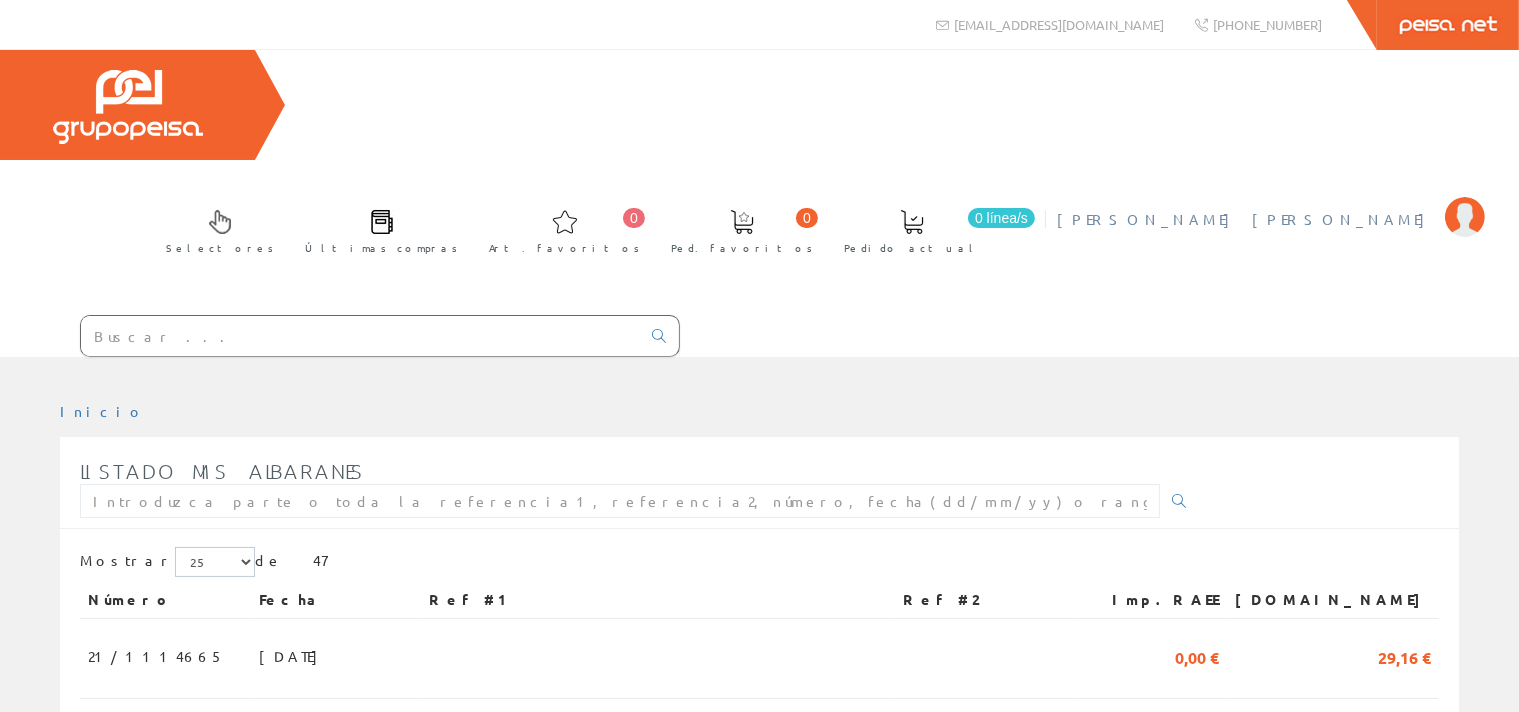 click at bounding box center [1465, 217] 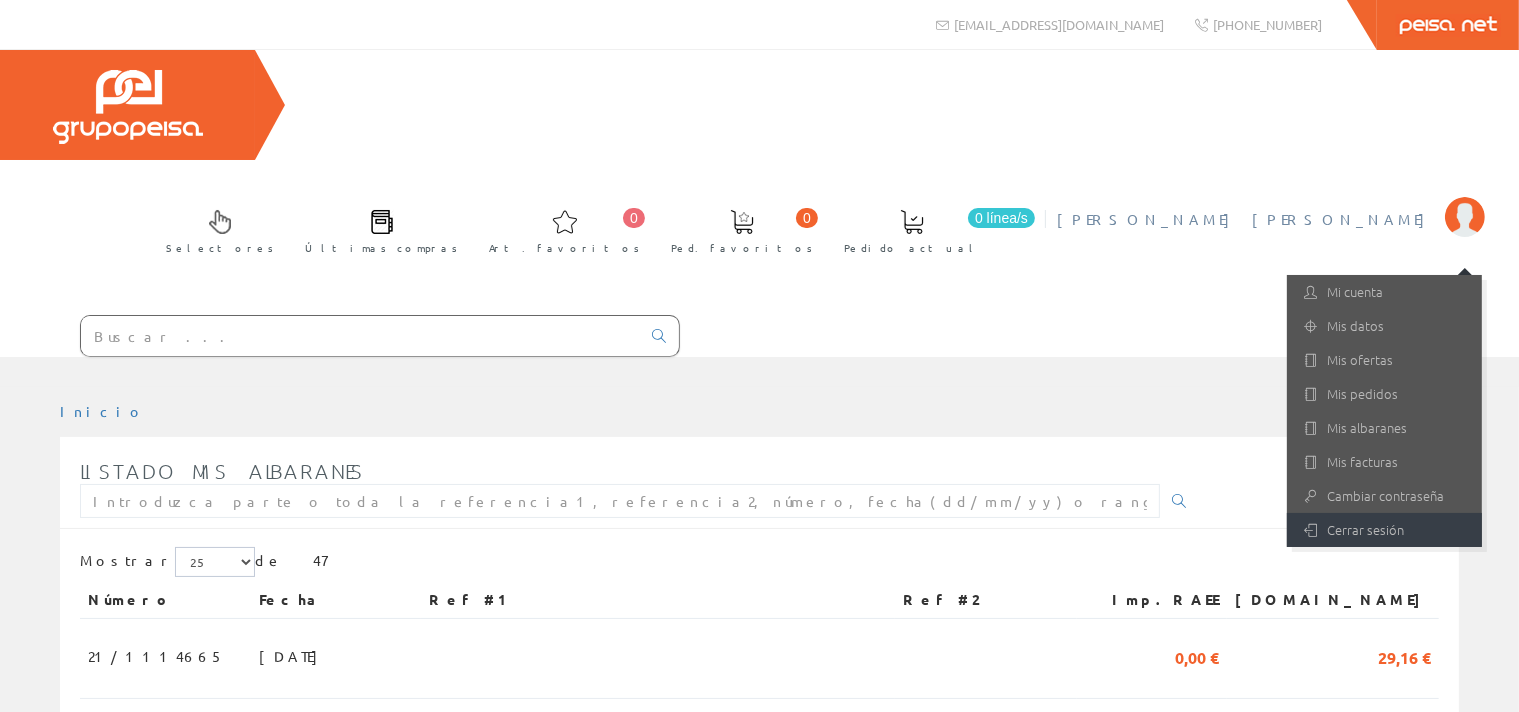 click on "Cerrar sesión" at bounding box center (1384, 530) 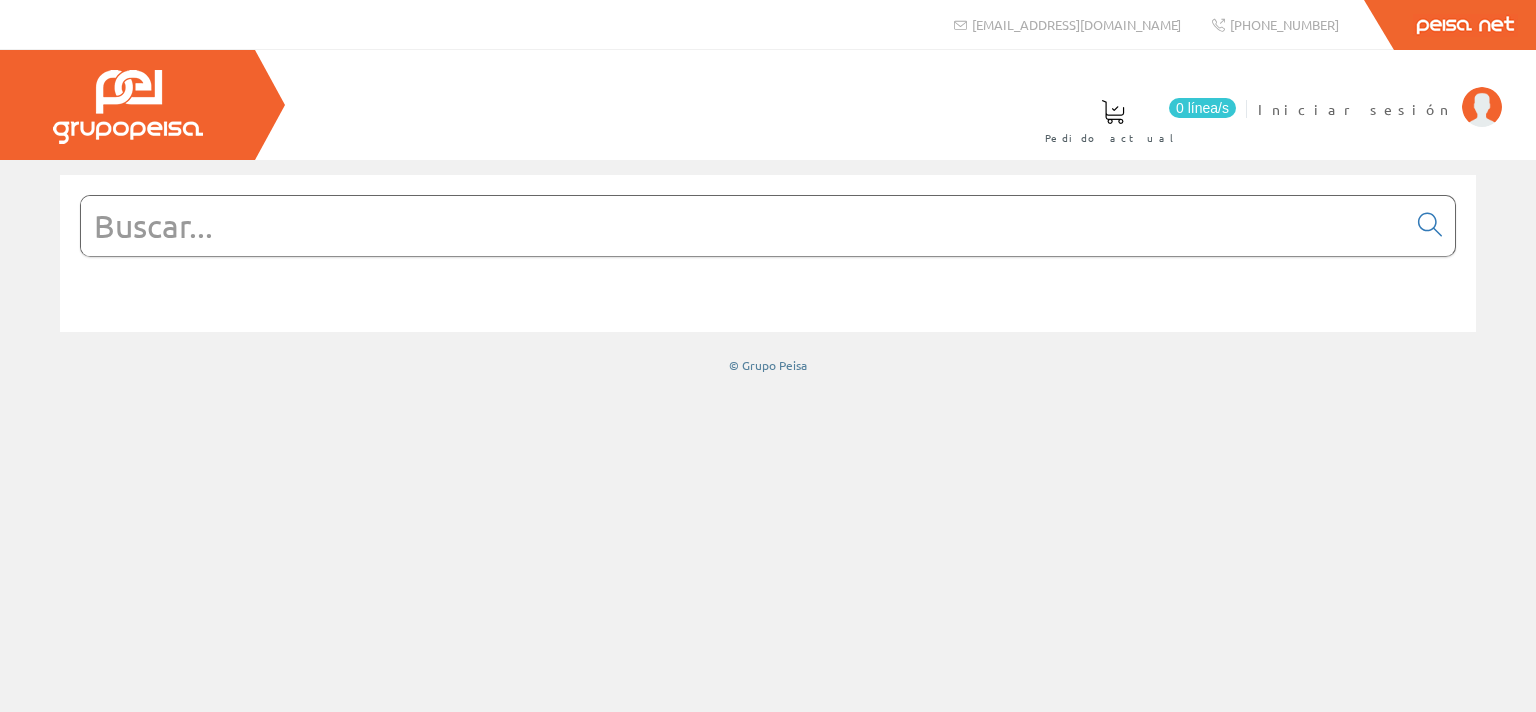 scroll, scrollTop: 0, scrollLeft: 0, axis: both 